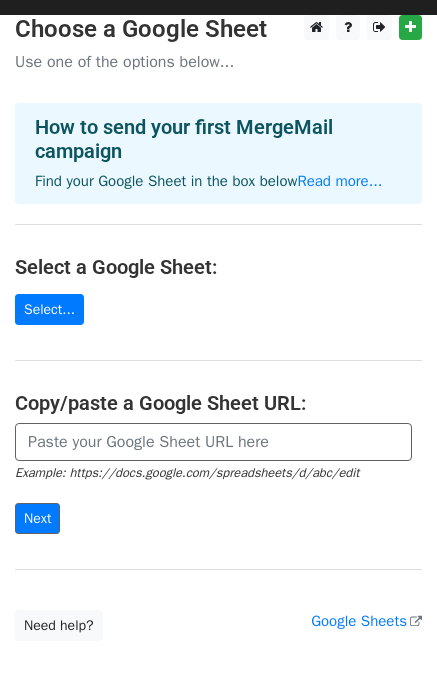 scroll, scrollTop: 0, scrollLeft: 0, axis: both 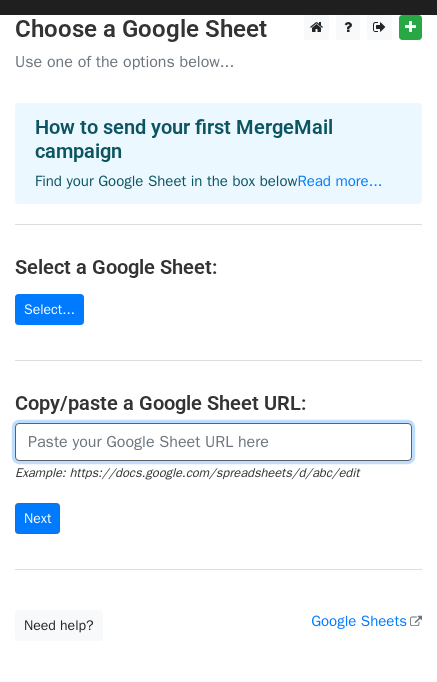click at bounding box center [213, 442] 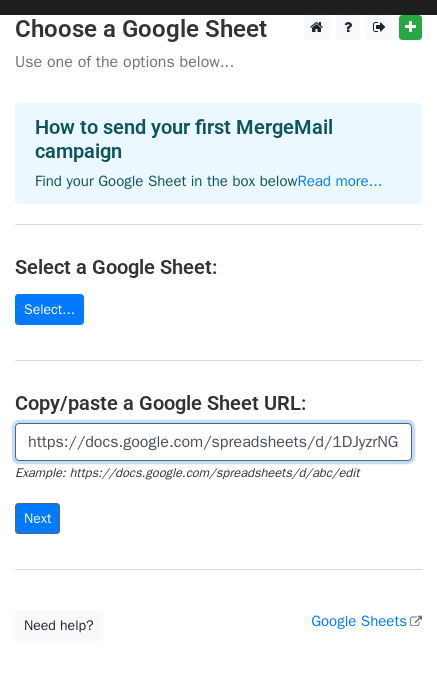scroll, scrollTop: 0, scrollLeft: 464, axis: horizontal 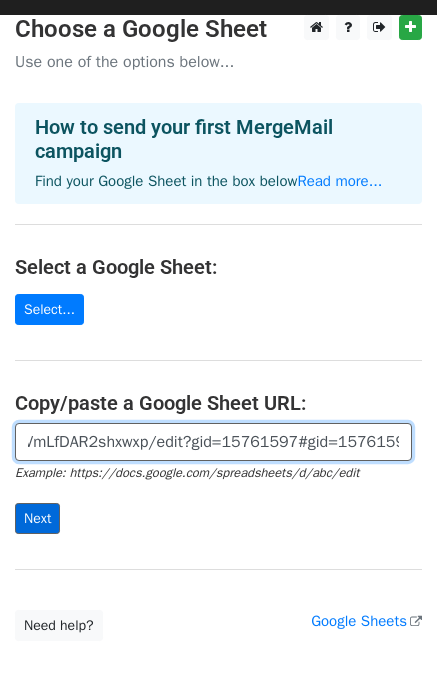 type on "https://docs.google.com/spreadsheets/d/1DJyzrNGEjv6cmOIknXVmLfDAR2shxwxp/edit?gid=15761597#gid=15761597" 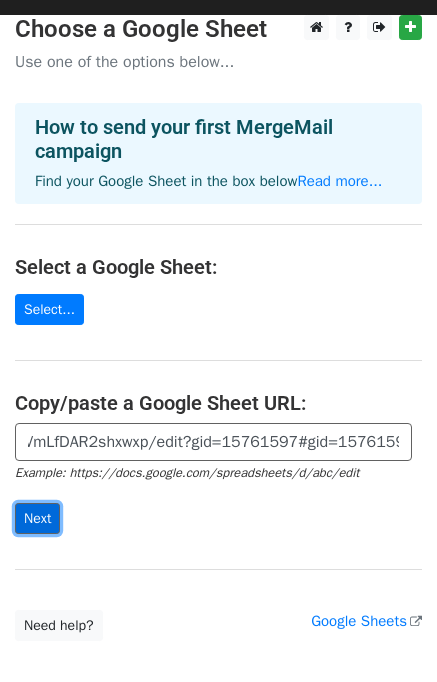 scroll, scrollTop: 0, scrollLeft: 0, axis: both 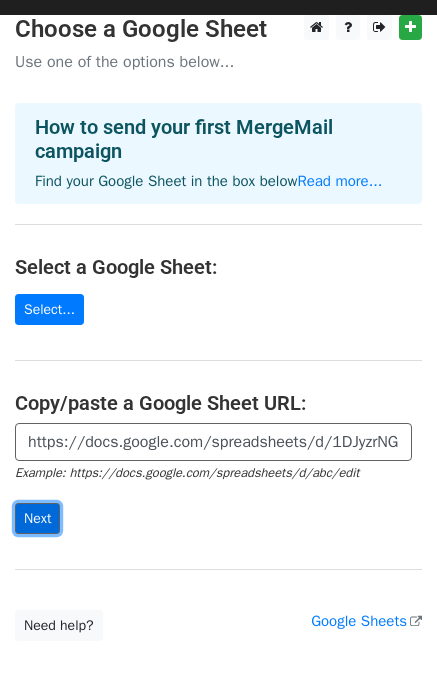 click on "Next" at bounding box center [37, 518] 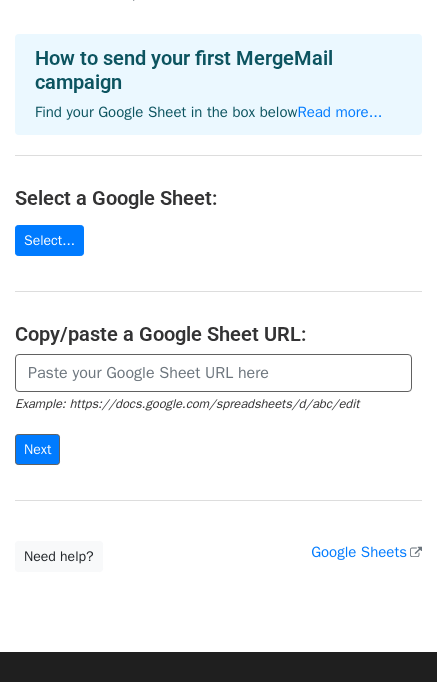 scroll, scrollTop: 247, scrollLeft: 0, axis: vertical 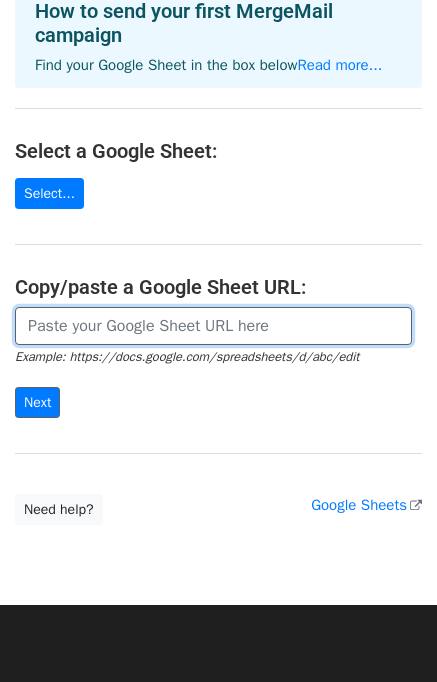 click at bounding box center (213, 326) 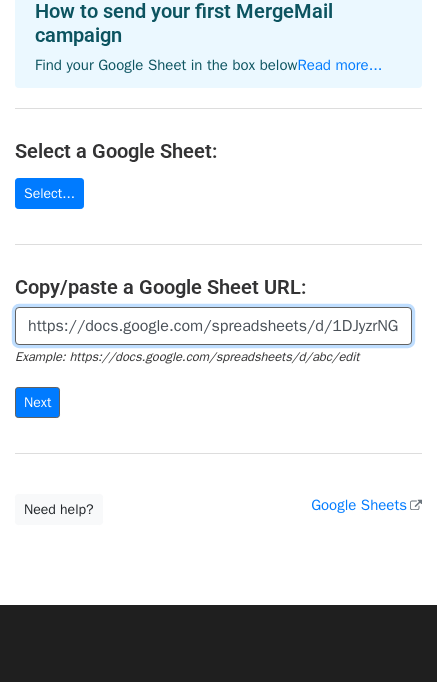 scroll, scrollTop: 0, scrollLeft: 744, axis: horizontal 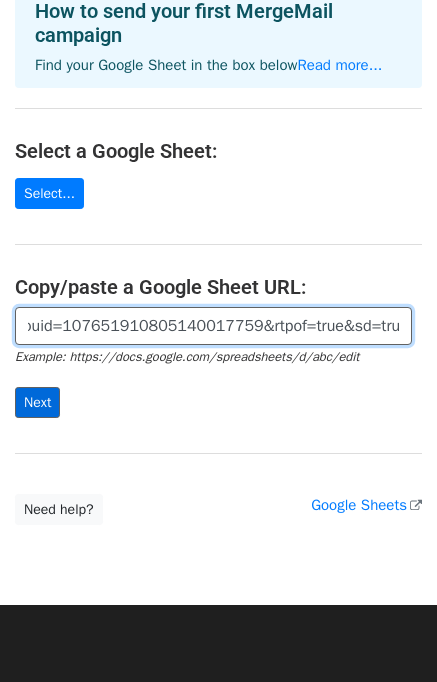 type on "https://docs.google.com/spreadsheets/d/1DJyzrNGEjv6cmOIknXVmLfDAR2shxwxp/edit?usp=drive_link&ouid=107651910805140017759&rtpof=true&sd=true" 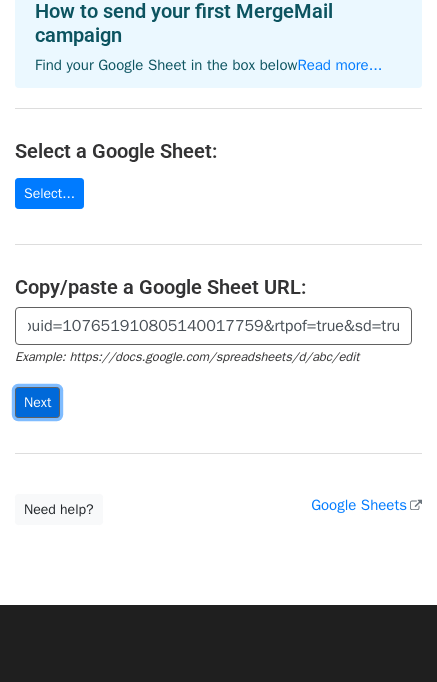 scroll, scrollTop: 0, scrollLeft: 0, axis: both 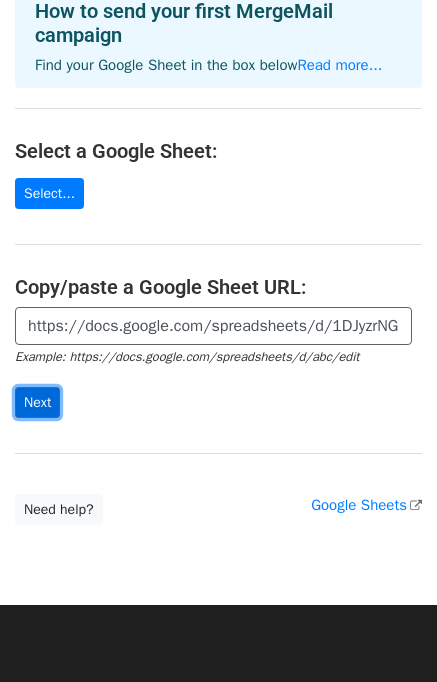 click on "Next" at bounding box center [37, 402] 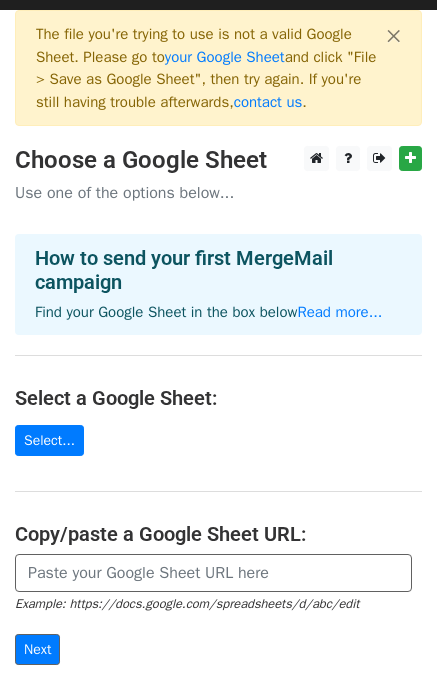 scroll, scrollTop: 0, scrollLeft: 0, axis: both 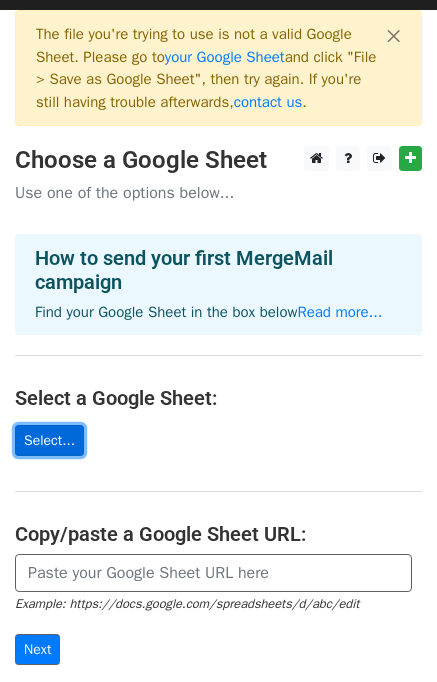 click on "Select..." at bounding box center (49, 440) 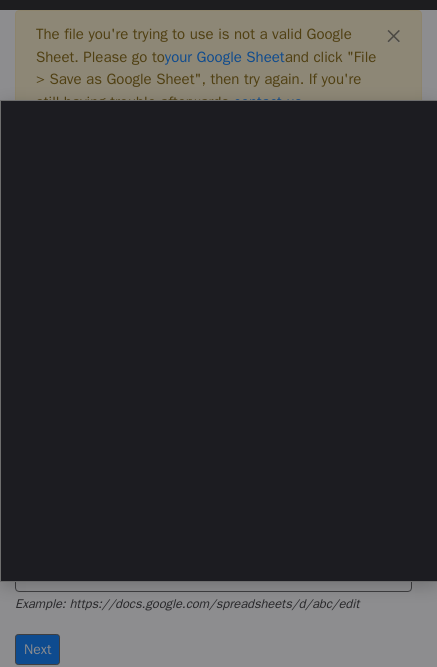 click at bounding box center [218, 465] 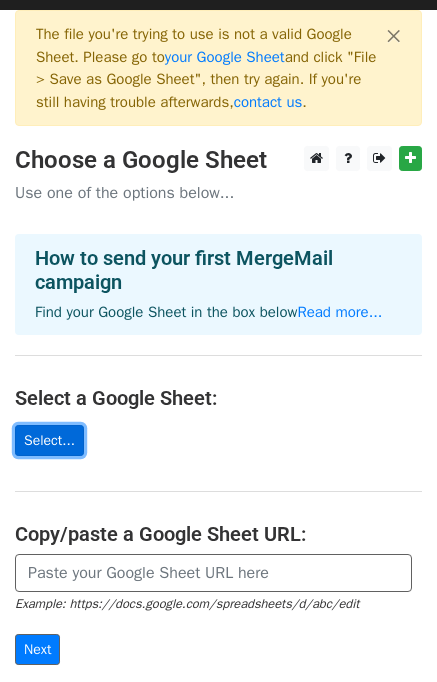 click on "Select..." at bounding box center (49, 440) 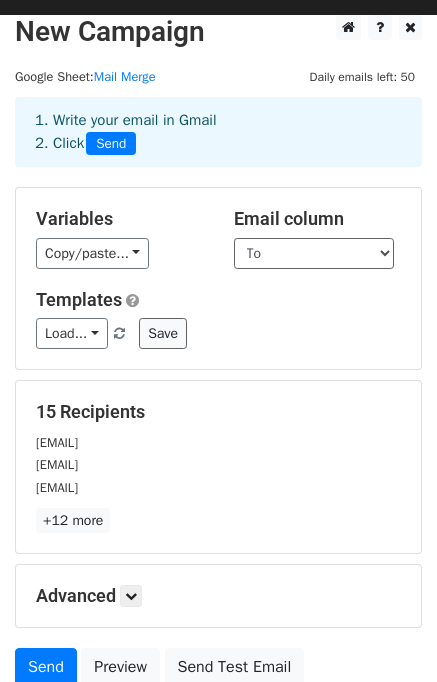 scroll, scrollTop: 172, scrollLeft: 0, axis: vertical 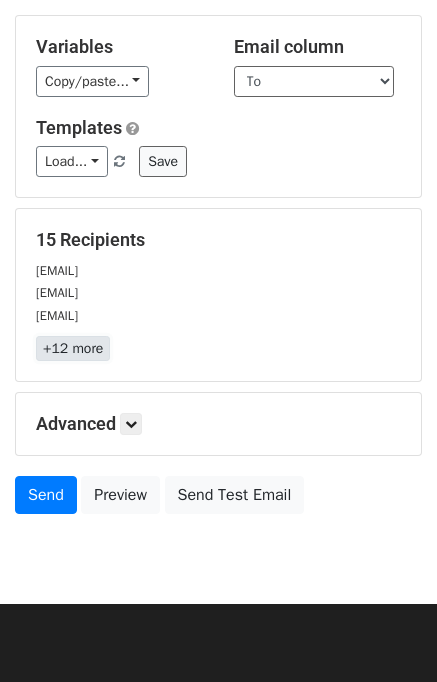 click on "+12 more" at bounding box center [73, 348] 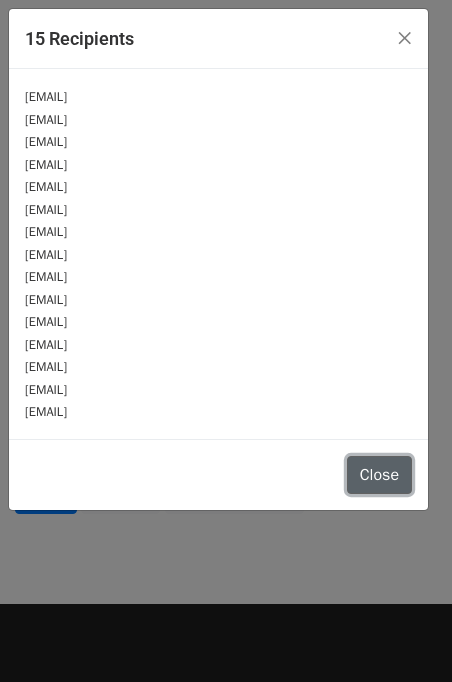 click on "Close" at bounding box center (379, 475) 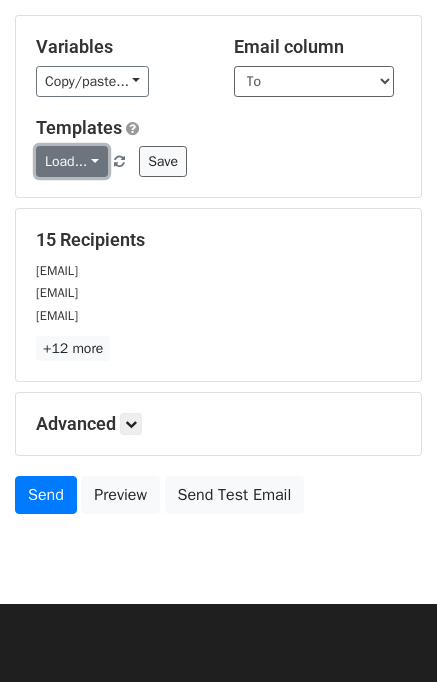 click on "Load..." at bounding box center (72, 161) 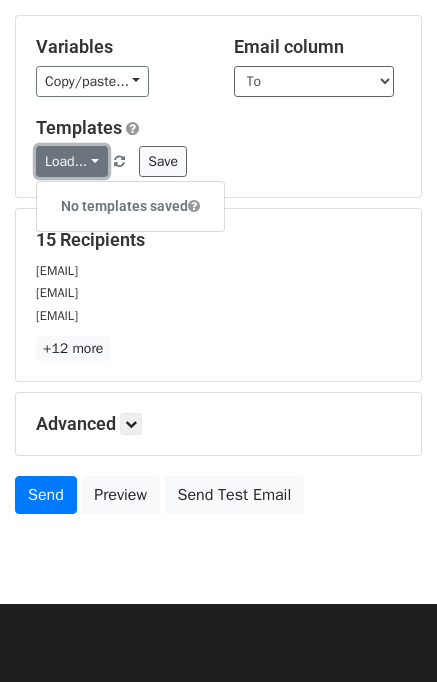 click on "Load..." at bounding box center [72, 161] 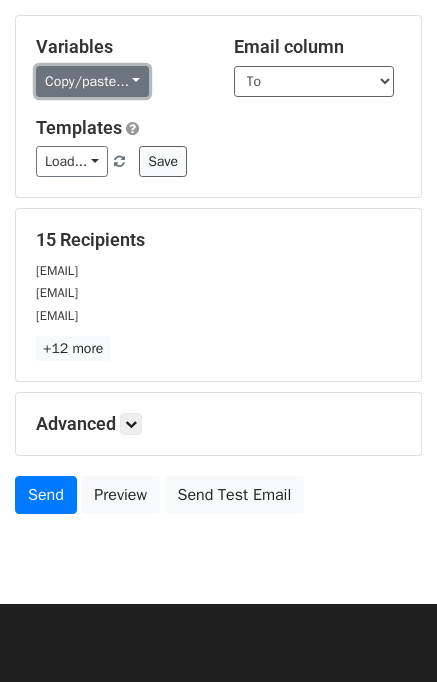 click on "Copy/paste..." at bounding box center [92, 81] 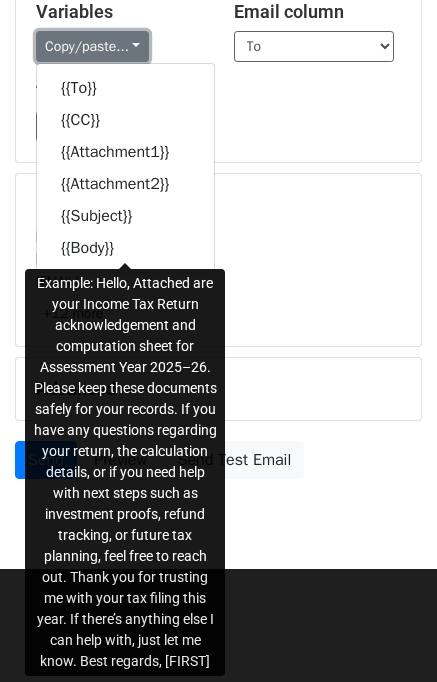 scroll, scrollTop: 172, scrollLeft: 0, axis: vertical 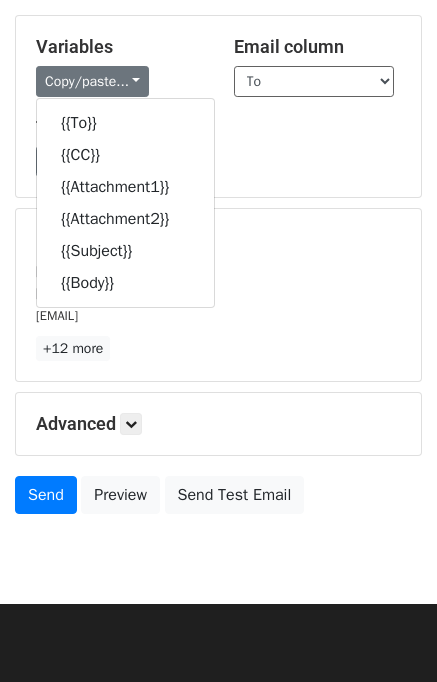click on "15 Recipients" at bounding box center [218, 240] 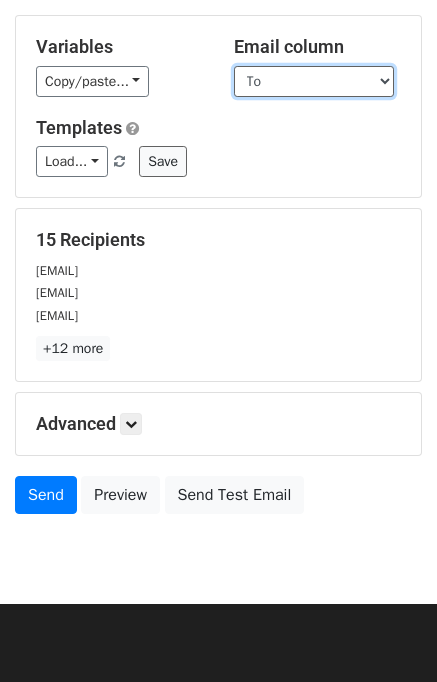 click on "To
CC
Attachment1
Attachment2
Subject
Body" at bounding box center (314, 81) 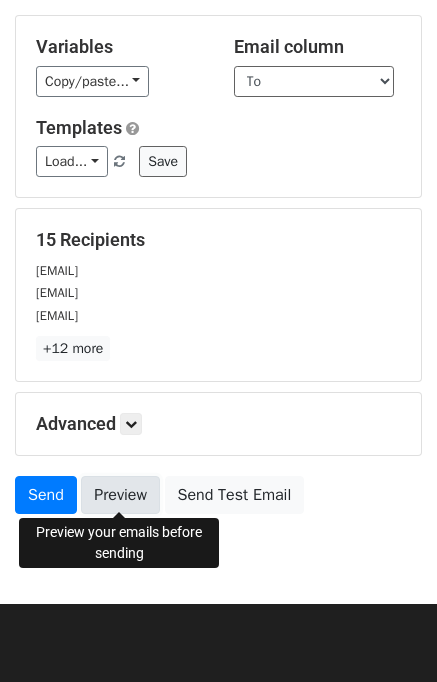 click on "Preview" at bounding box center [120, 495] 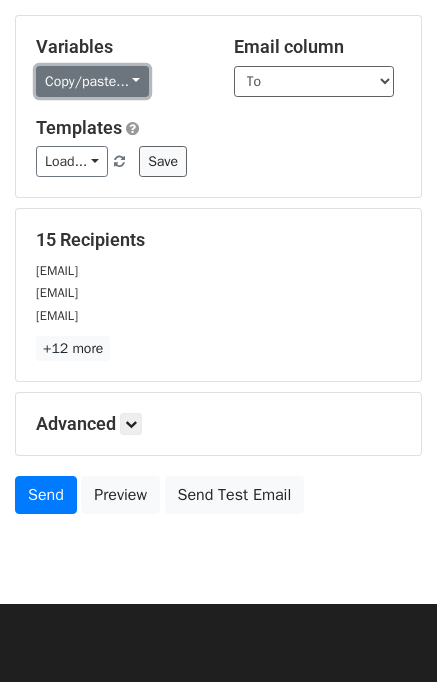 click on "Copy/paste..." at bounding box center [92, 81] 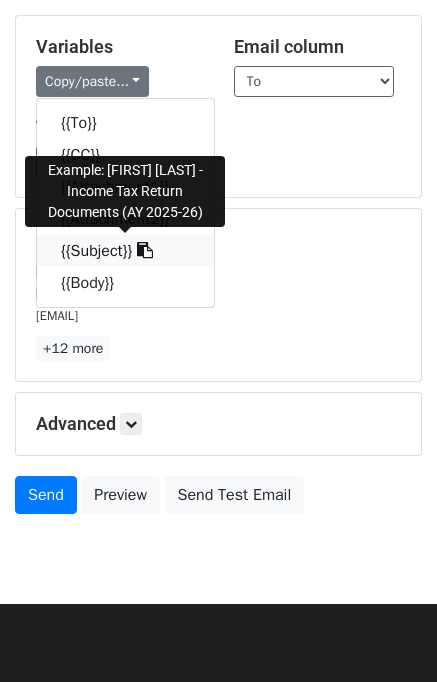 click at bounding box center (145, 250) 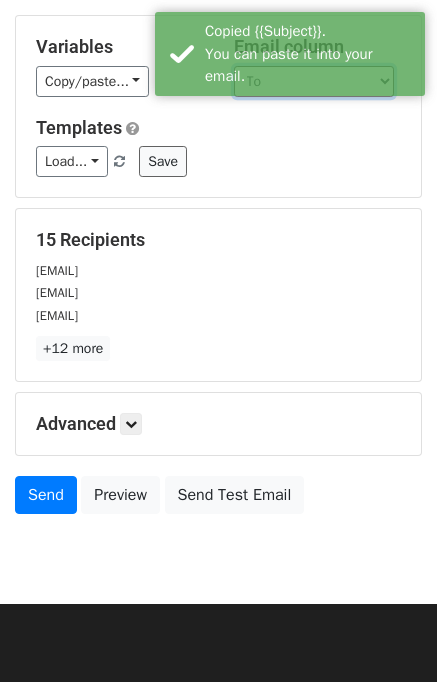 click on "To
CC
Attachment1
Attachment2
Subject
Body" at bounding box center [314, 81] 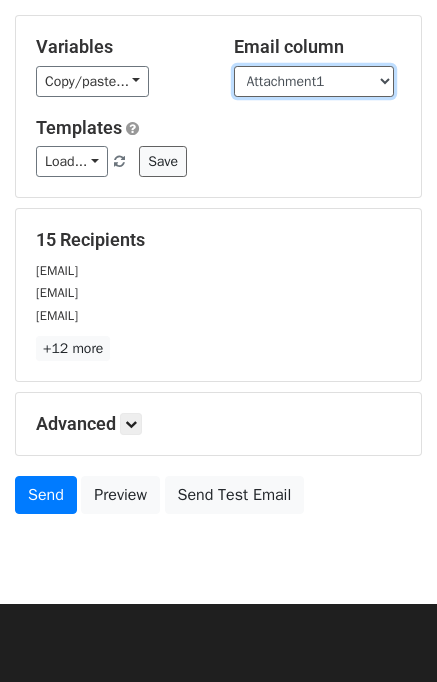 click on "To
CC
Attachment1
Attachment2
Subject
Body" at bounding box center (314, 81) 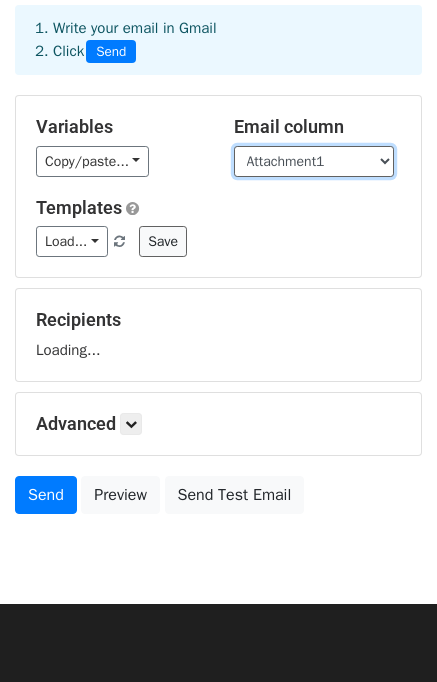 scroll, scrollTop: 172, scrollLeft: 0, axis: vertical 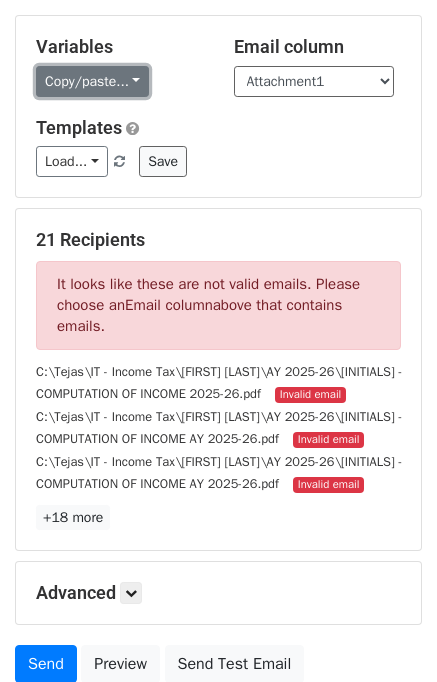 click on "Copy/paste..." at bounding box center [92, 81] 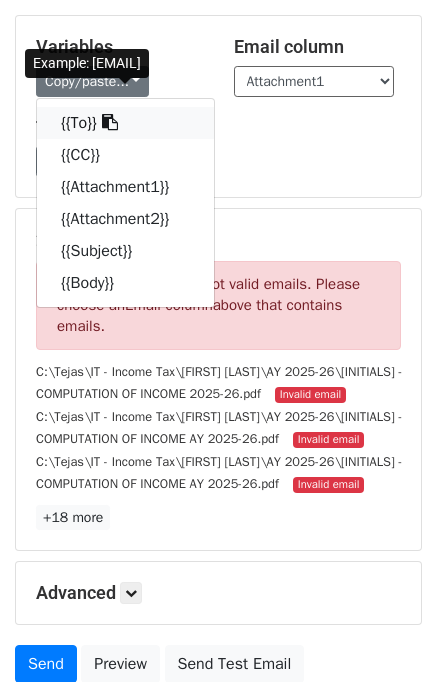 click on "{{To}}" at bounding box center (125, 123) 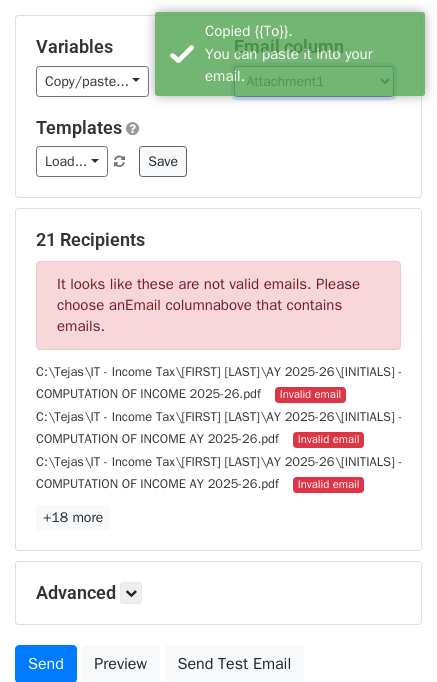 click on "To
CC
Attachment1
Attachment2
Subject
Body" at bounding box center (314, 81) 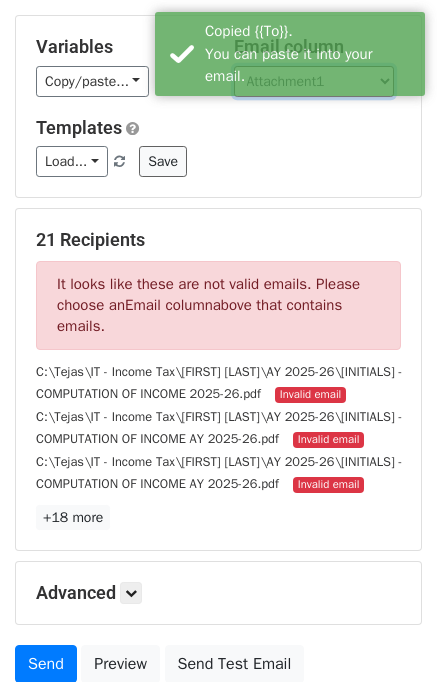 click on "To
CC
Attachment1
Attachment2
Subject
Body" at bounding box center (314, 81) 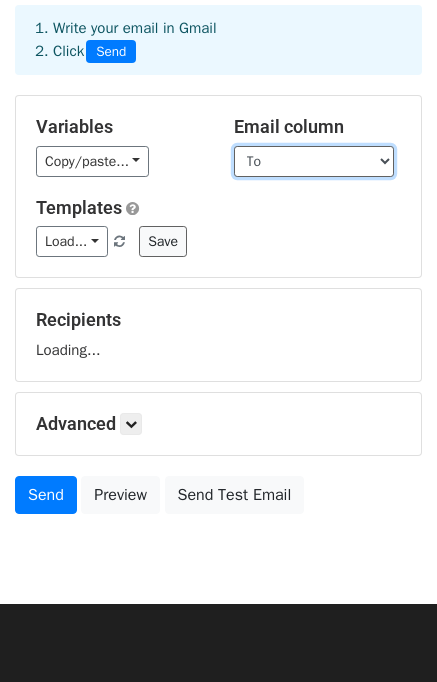 scroll, scrollTop: 172, scrollLeft: 0, axis: vertical 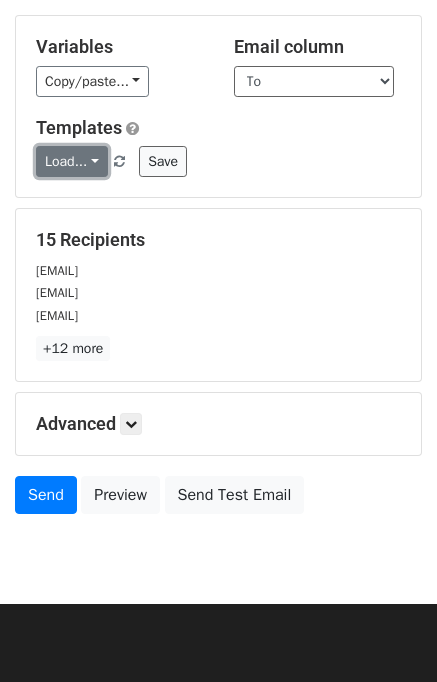 click on "Load..." at bounding box center [72, 161] 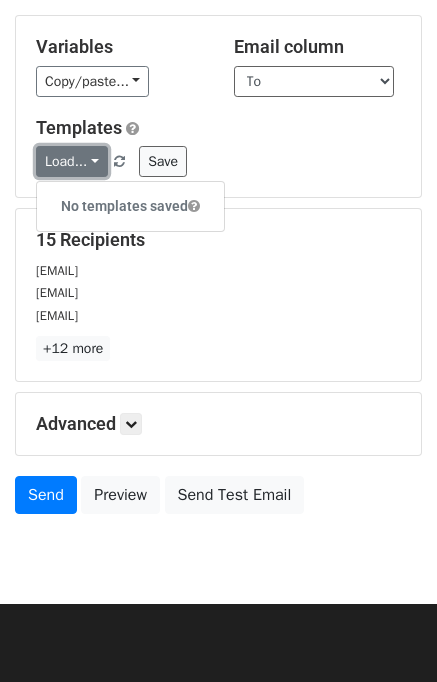 click on "Load..." at bounding box center [72, 161] 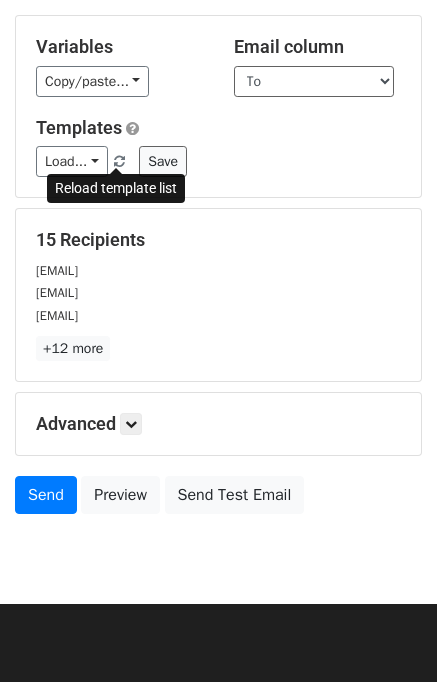 click at bounding box center (119, 162) 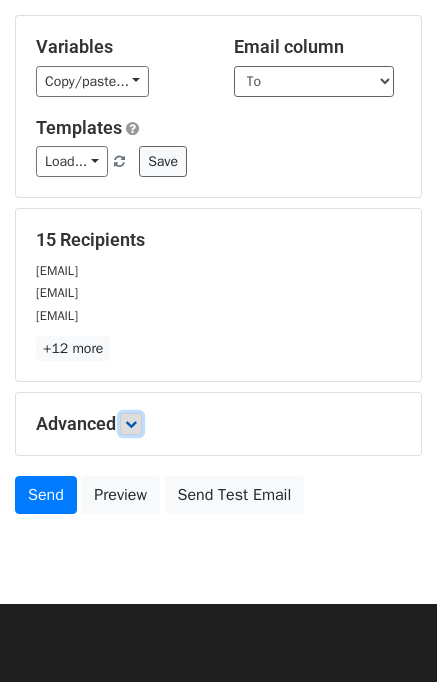 click at bounding box center [131, 424] 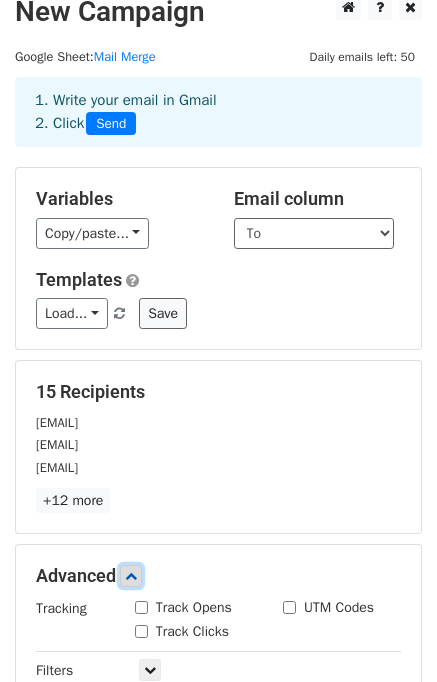 scroll, scrollTop: 19, scrollLeft: 0, axis: vertical 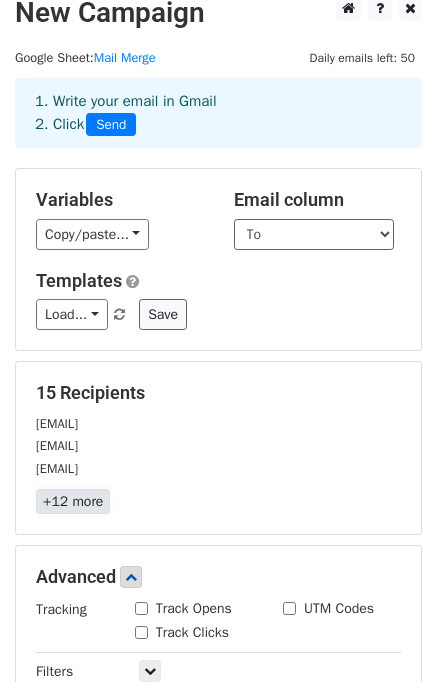 click on "+12 more" at bounding box center (73, 501) 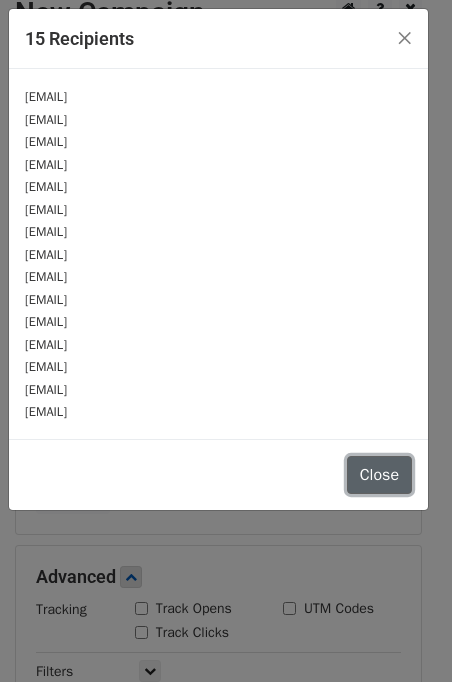 click on "Close" at bounding box center (379, 475) 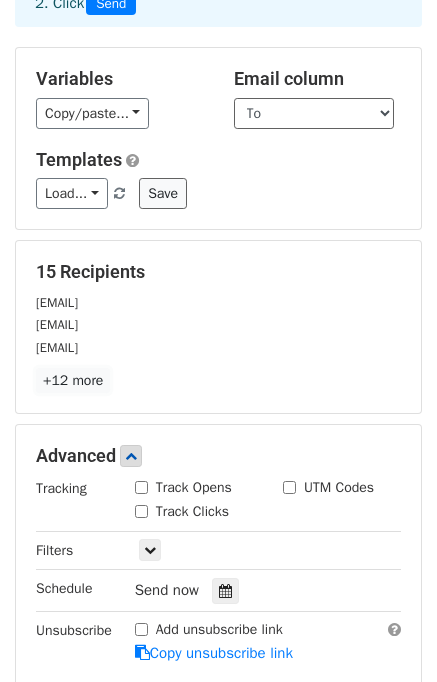 scroll, scrollTop: 200, scrollLeft: 0, axis: vertical 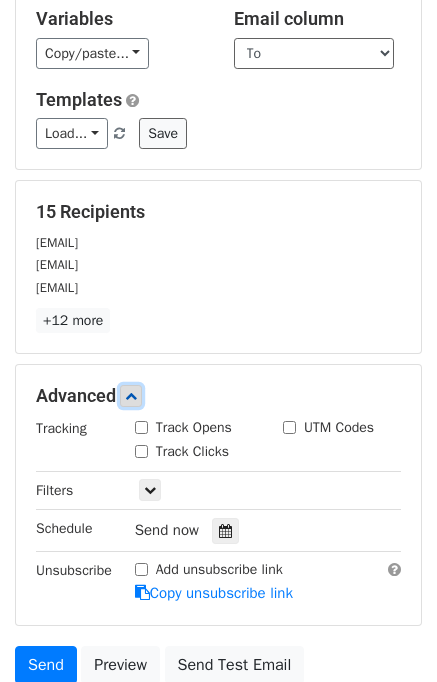 click at bounding box center [131, 396] 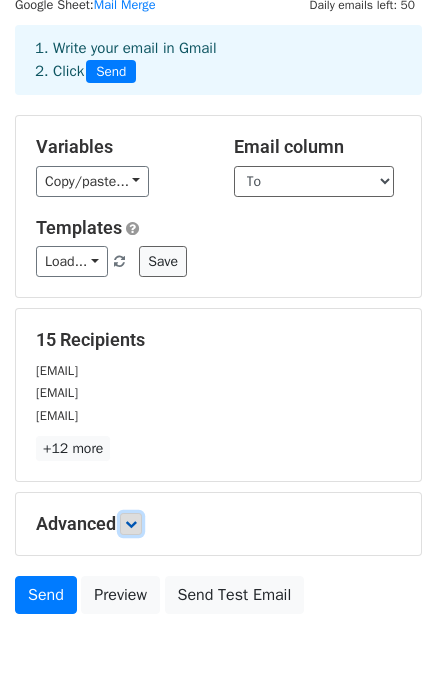 scroll, scrollTop: 0, scrollLeft: 0, axis: both 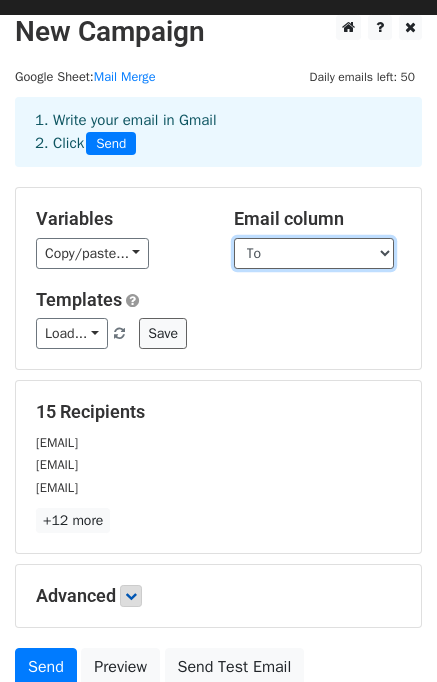 click on "To
CC
Attachment1
Attachment2
Subject
Body" at bounding box center (314, 253) 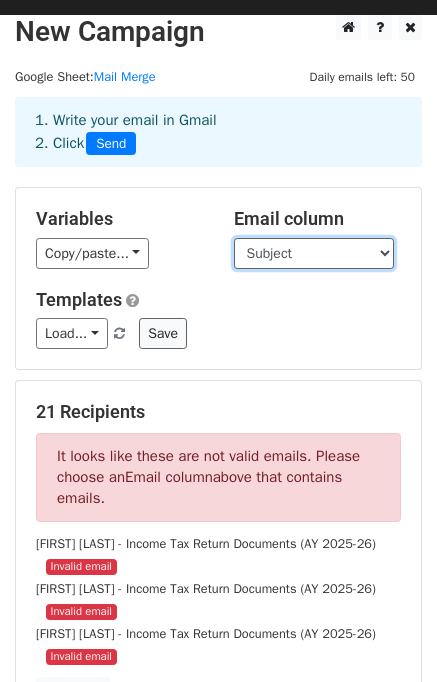 click on "To
CC
Attachment1
Attachment2
Subject
Body" at bounding box center [314, 253] 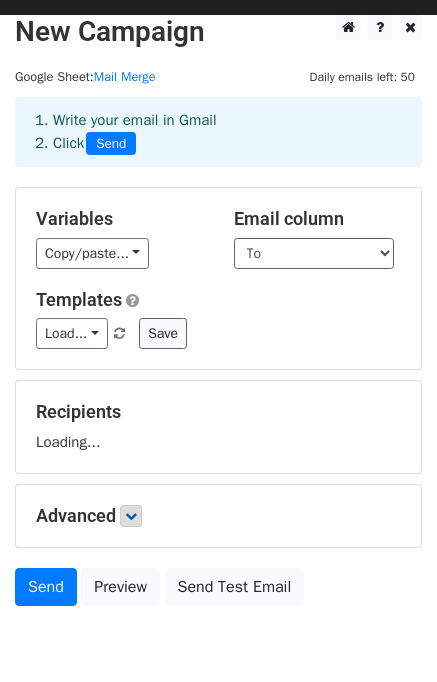 click on "Copy/paste...
{{To}}
{{CC}}
{{Attachment1}}
{{Attachment2}}
{{Subject}}
{{Body}}" at bounding box center [120, 253] 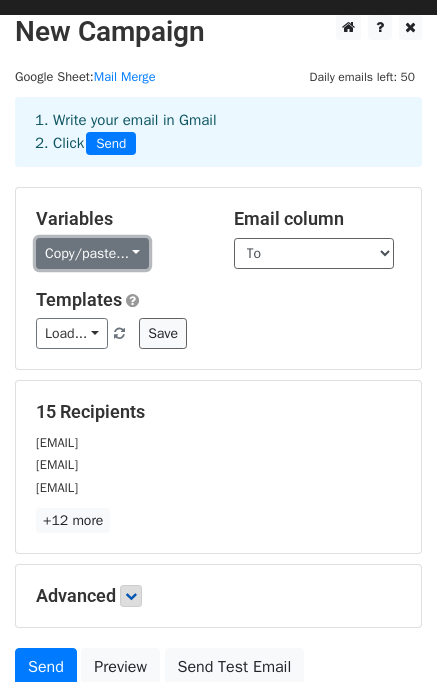 click on "Copy/paste..." at bounding box center [92, 253] 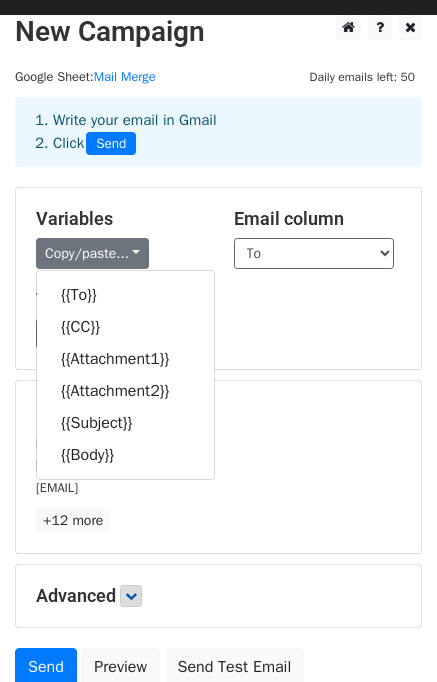 click on "15 Recipients
[EMAIL]
[EMAIL]
[EMAIL]
[EMAIL]
[EMAIL]
[EMAIL]
[EMAIL]
[EMAIL]
[EMAIL]
[EMAIL]
[EMAIL]
[EMAIL]
[EMAIL]
[EMAIL]
[EMAIL]
Close" at bounding box center (218, 441) 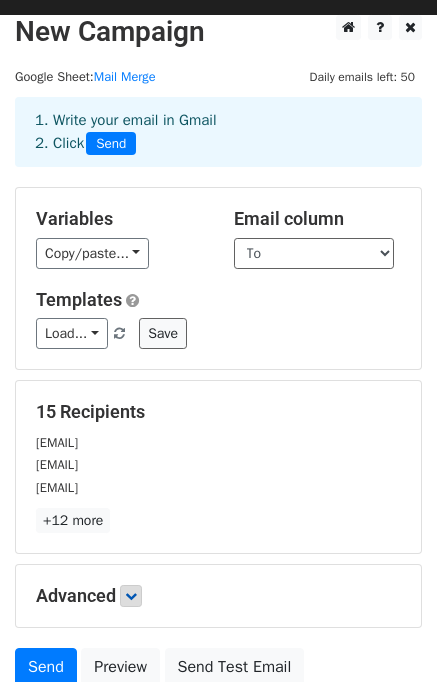 click on "Variables
Copy/paste...
{{To}}
{{CC}}
{{Attachment1}}
{{Attachment2}}
{{Subject}}
{{Body}}
Email column
To
CC
Attachment1
Attachment2
Subject
Body
Templates
Load...
No templates saved
Save" at bounding box center [218, 278] 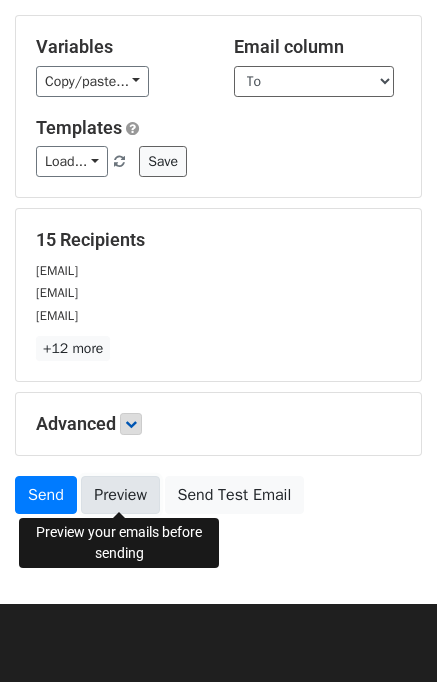 click on "Preview" at bounding box center [120, 495] 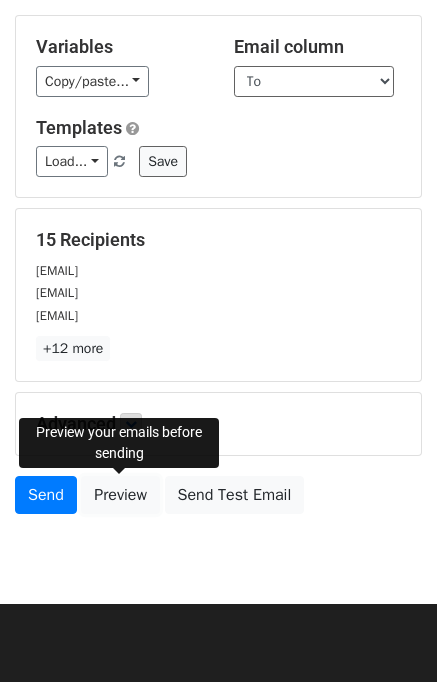 scroll, scrollTop: 0, scrollLeft: 0, axis: both 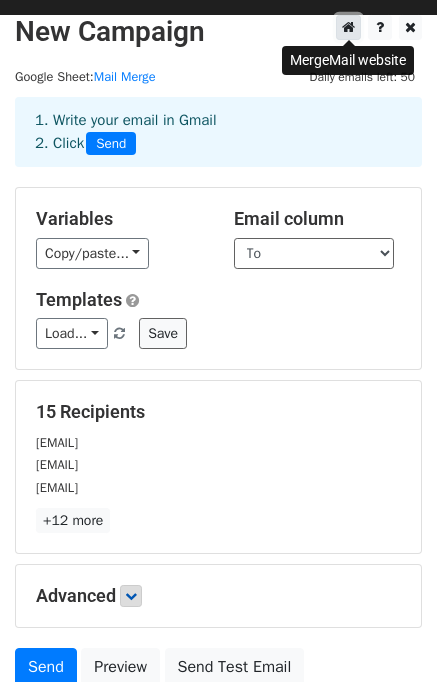 click at bounding box center [348, 27] 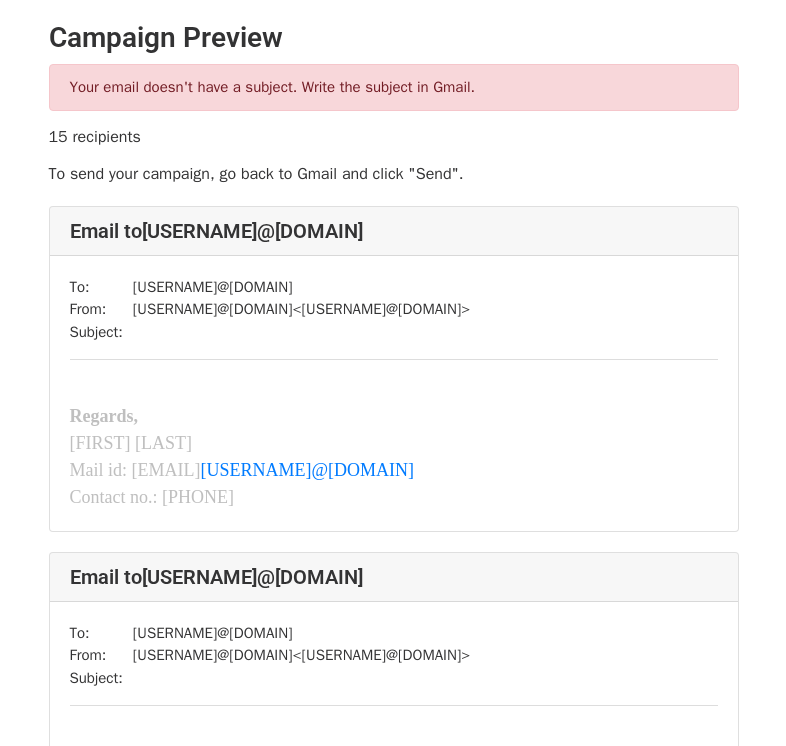 scroll, scrollTop: 0, scrollLeft: 0, axis: both 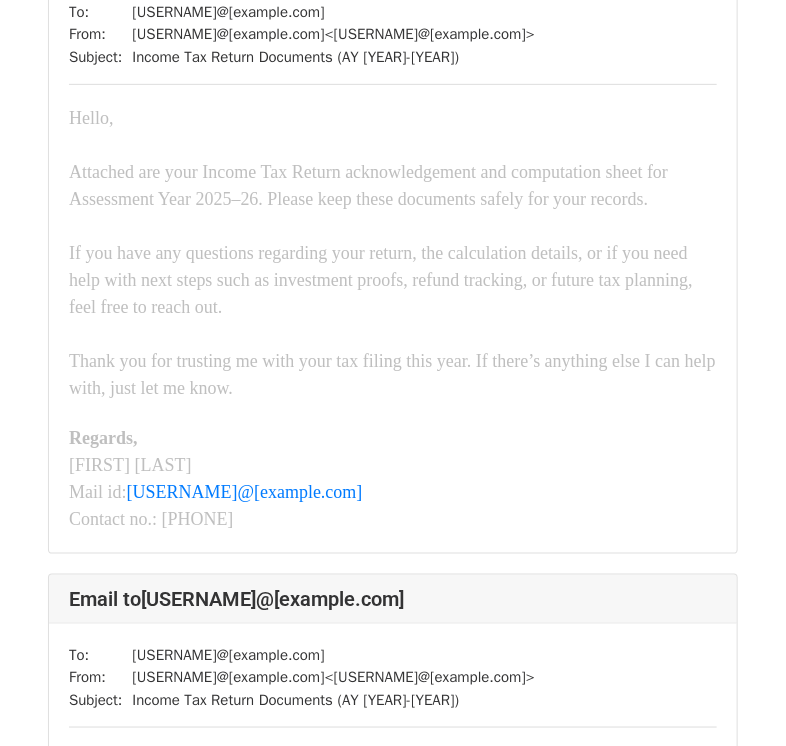 click on "If you have any questions regarding your return, the calculation details, or if you need help with next steps such as investment proofs, refund tracking, or future tax planning, feel free to reach out." at bounding box center (381, 280) 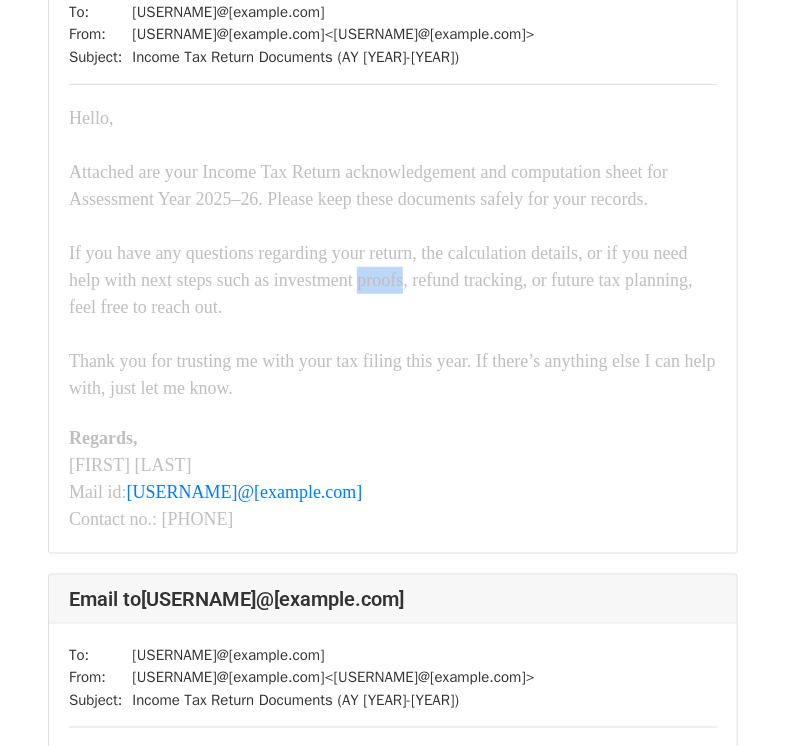 click on "If you have any questions regarding your return, the calculation details, or if you need help with next steps such as investment proofs, refund tracking, or future tax planning, feel free to reach out." at bounding box center [381, 280] 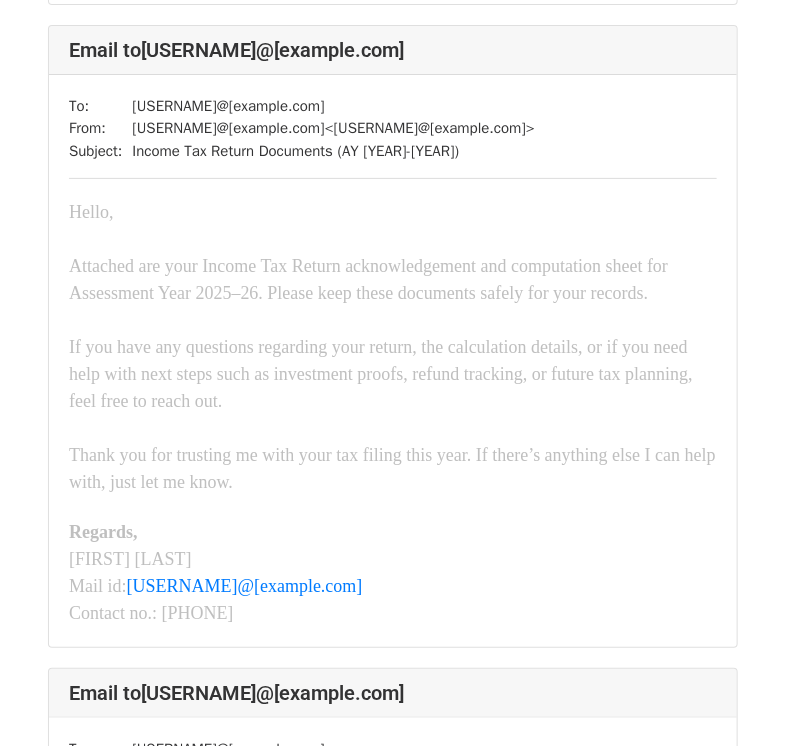 scroll, scrollTop: 3588, scrollLeft: 0, axis: vertical 